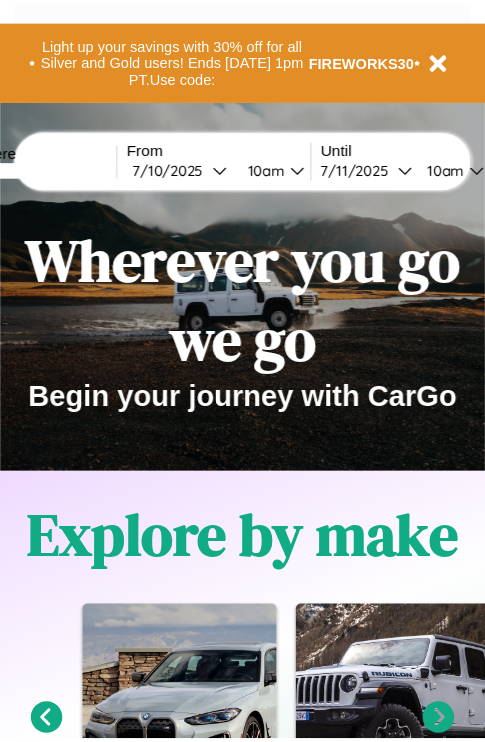 scroll, scrollTop: 0, scrollLeft: 0, axis: both 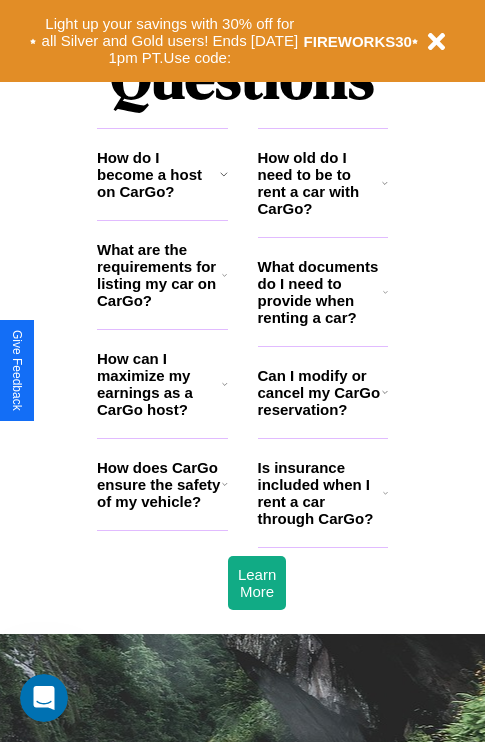 click on "What are the requirements for listing my car on CarGo?" at bounding box center [159, 275] 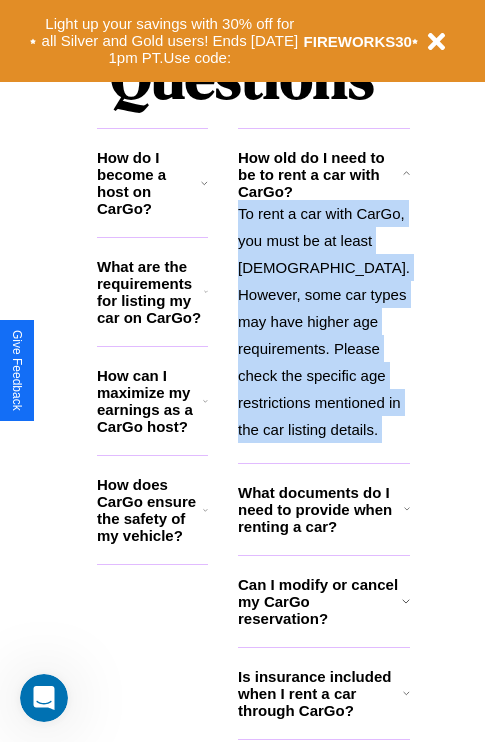 scroll, scrollTop: 2613, scrollLeft: 0, axis: vertical 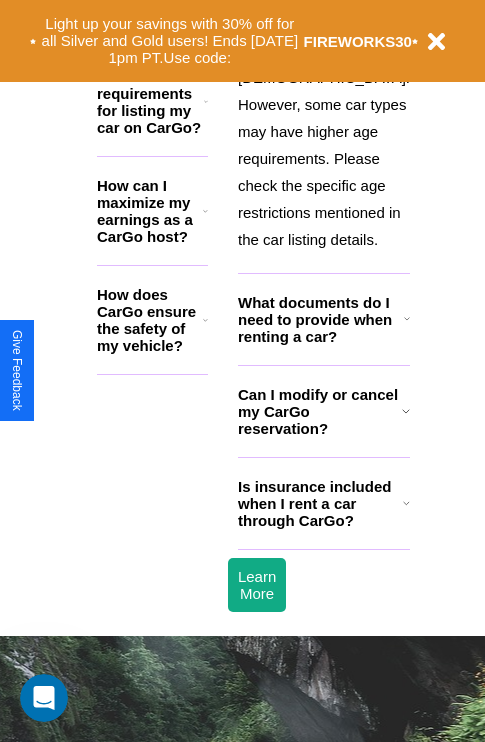 click on "Is insurance included when I rent a car through CarGo?" at bounding box center [320, 503] 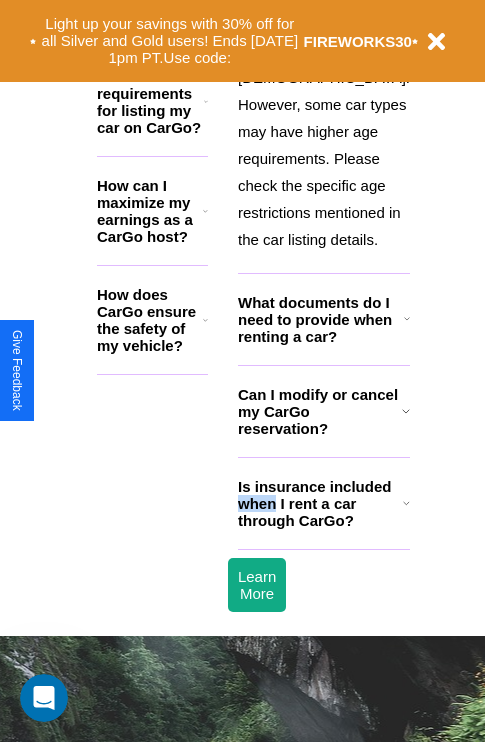 scroll, scrollTop: 0, scrollLeft: 0, axis: both 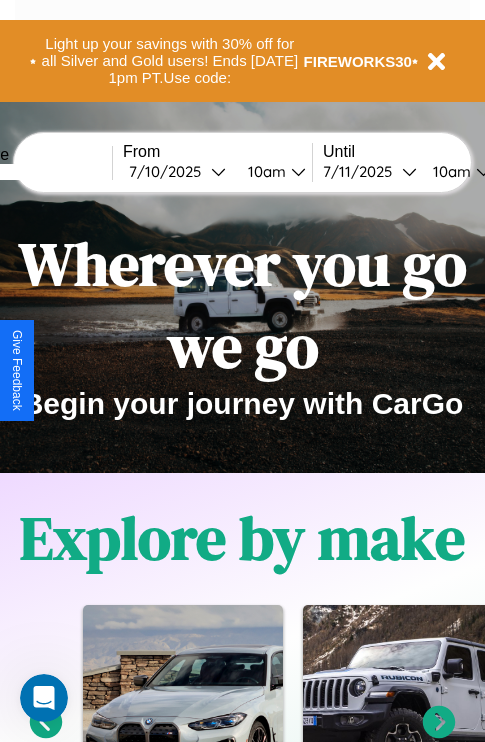 click at bounding box center (37, 172) 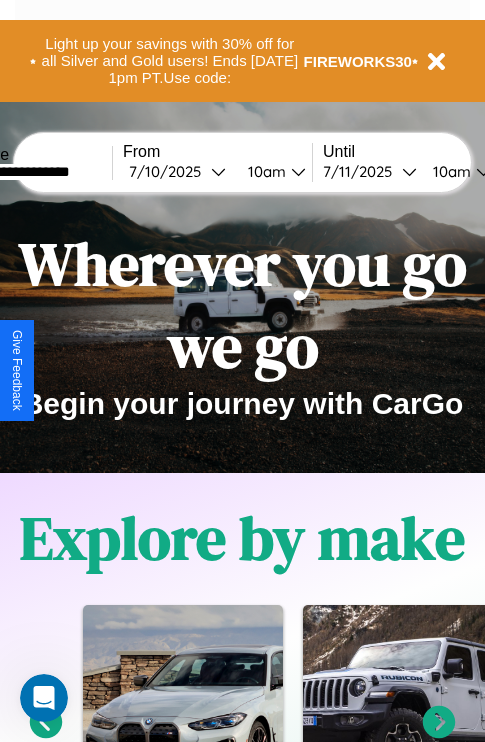 type on "**********" 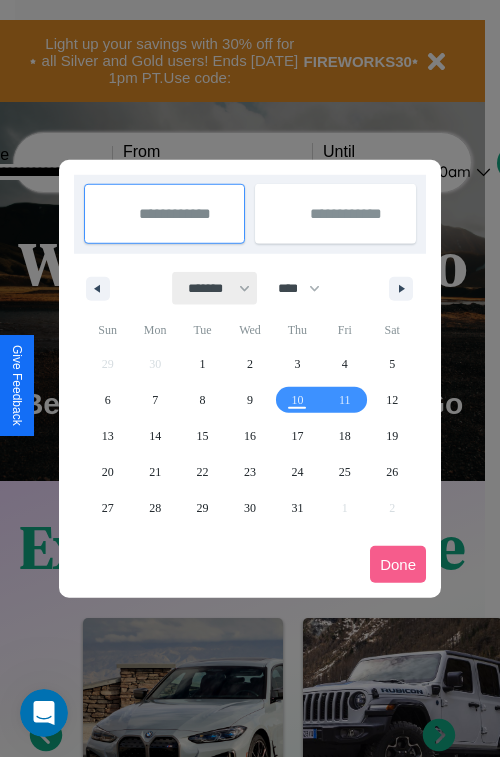 click on "******* ******** ***** ***** *** **** **** ****** ********* ******* ******** ********" at bounding box center (215, 288) 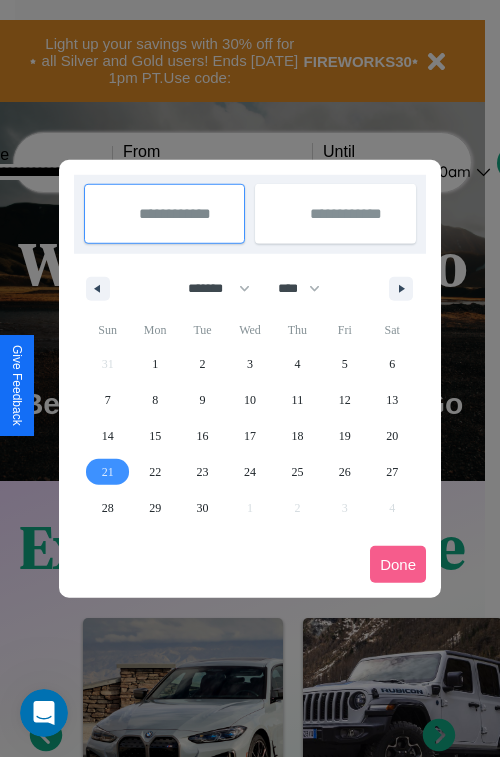 click on "21" at bounding box center [108, 472] 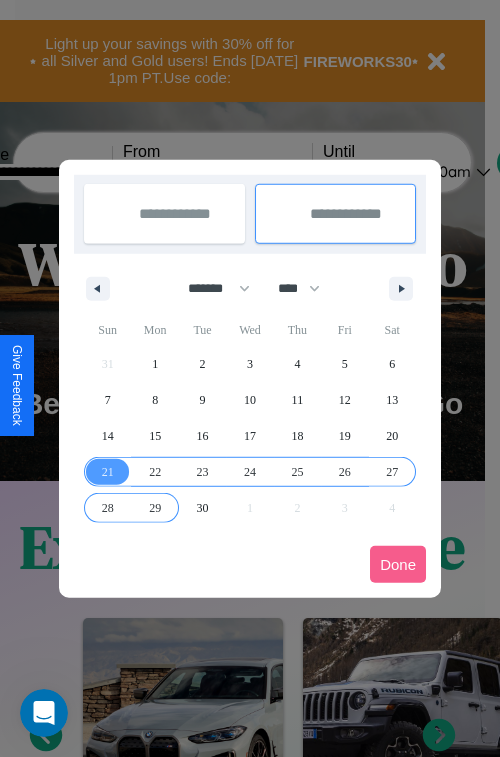 click on "29" at bounding box center (155, 508) 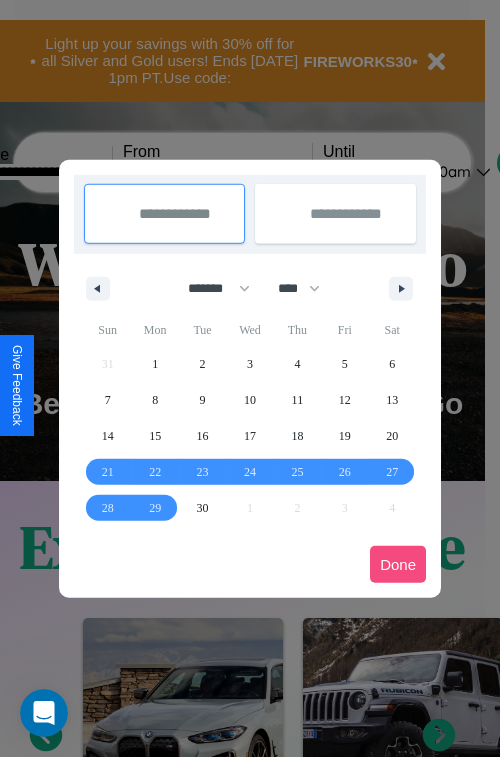 click on "Done" at bounding box center [398, 564] 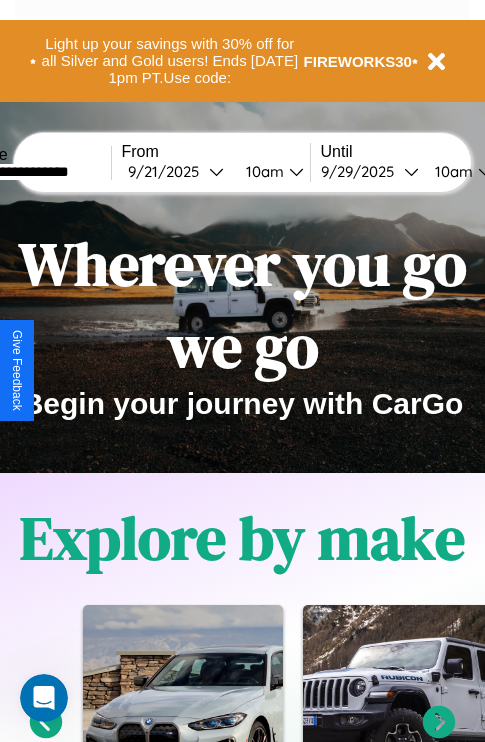 scroll, scrollTop: 0, scrollLeft: 76, axis: horizontal 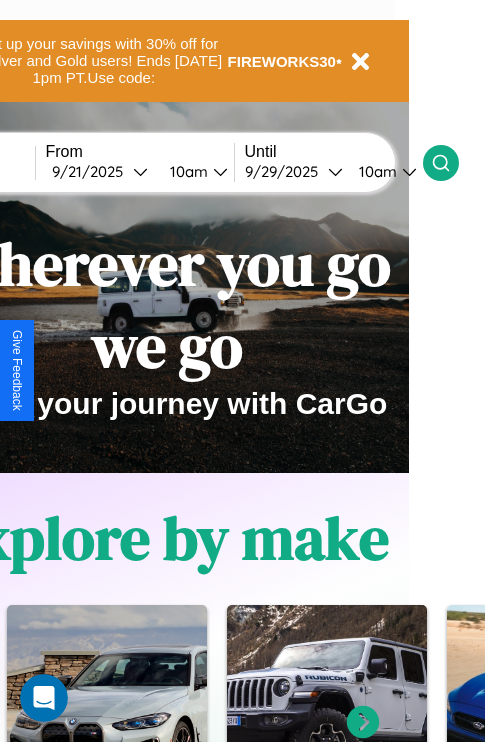 click 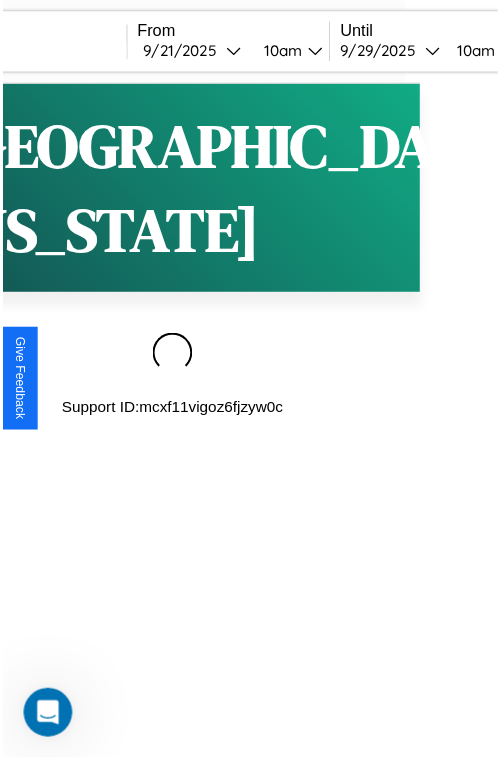scroll, scrollTop: 0, scrollLeft: 0, axis: both 